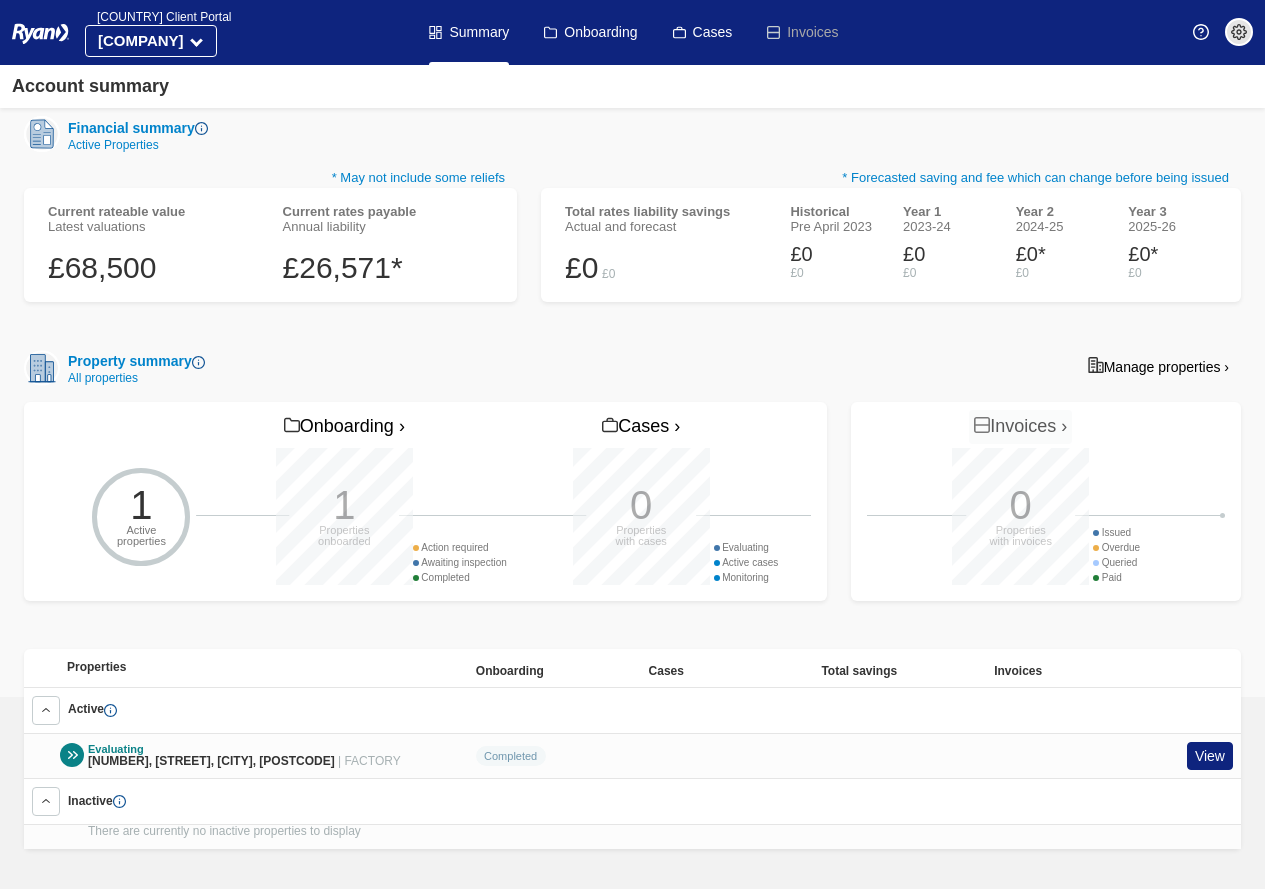 scroll, scrollTop: 185, scrollLeft: 0, axis: vertical 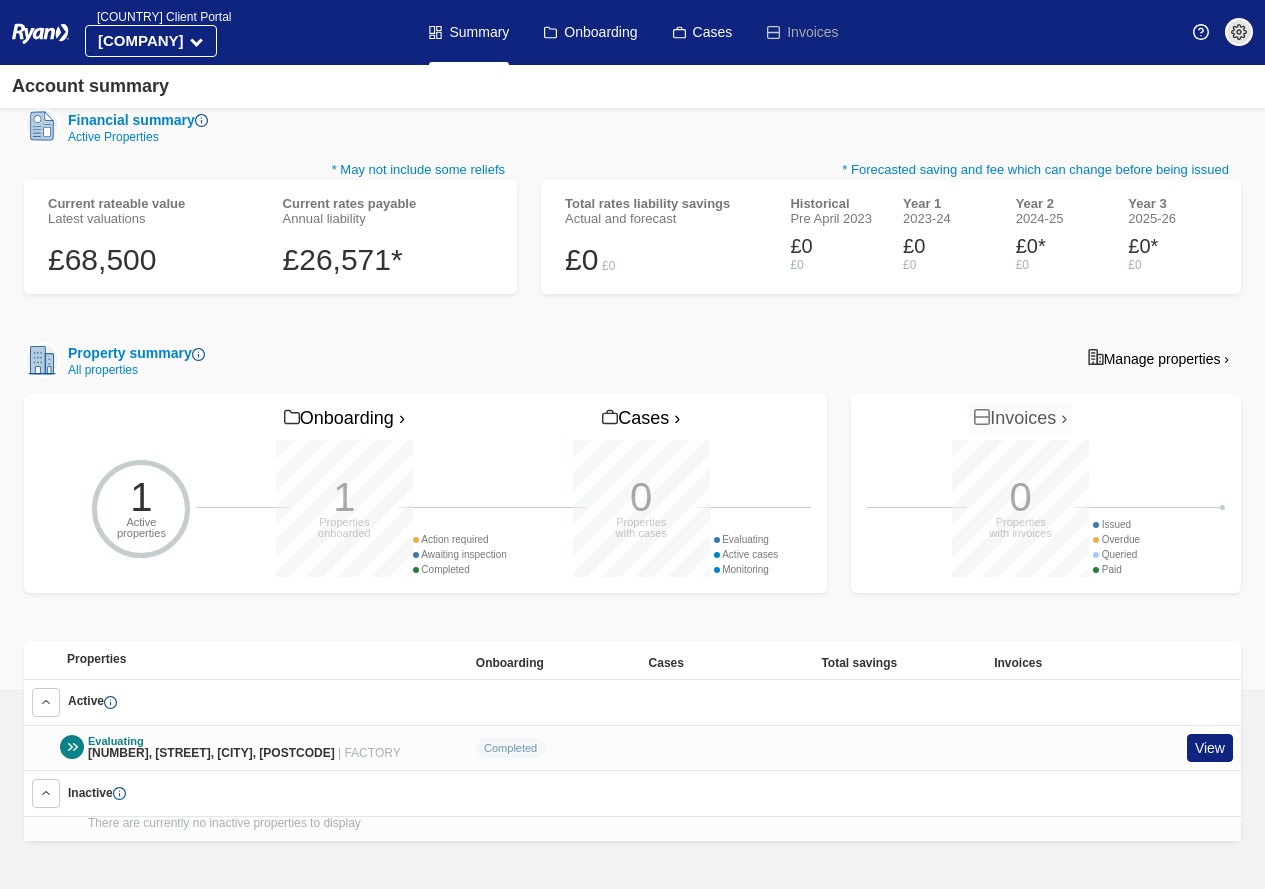 click at bounding box center (42, 360) 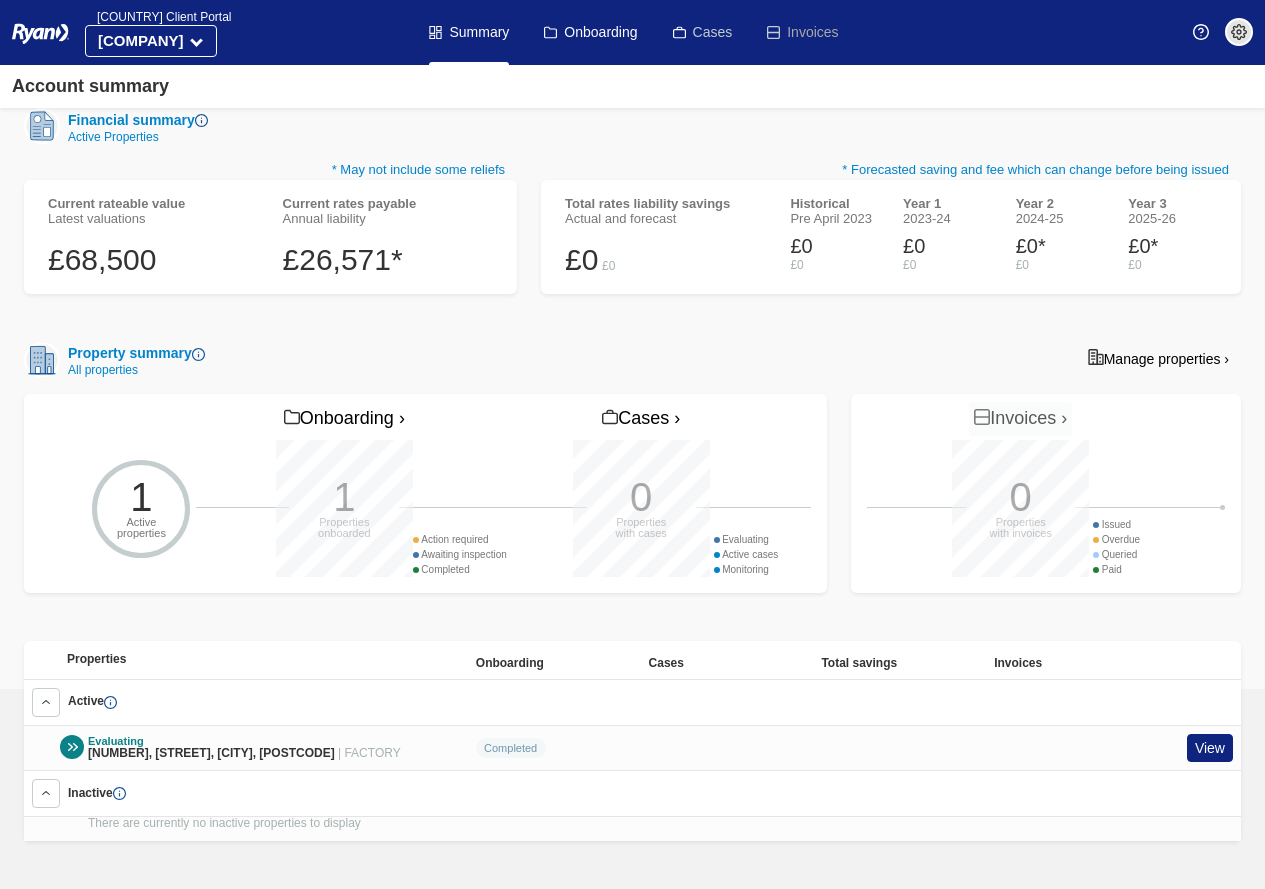 click on "Cases" at bounding box center [703, 32] 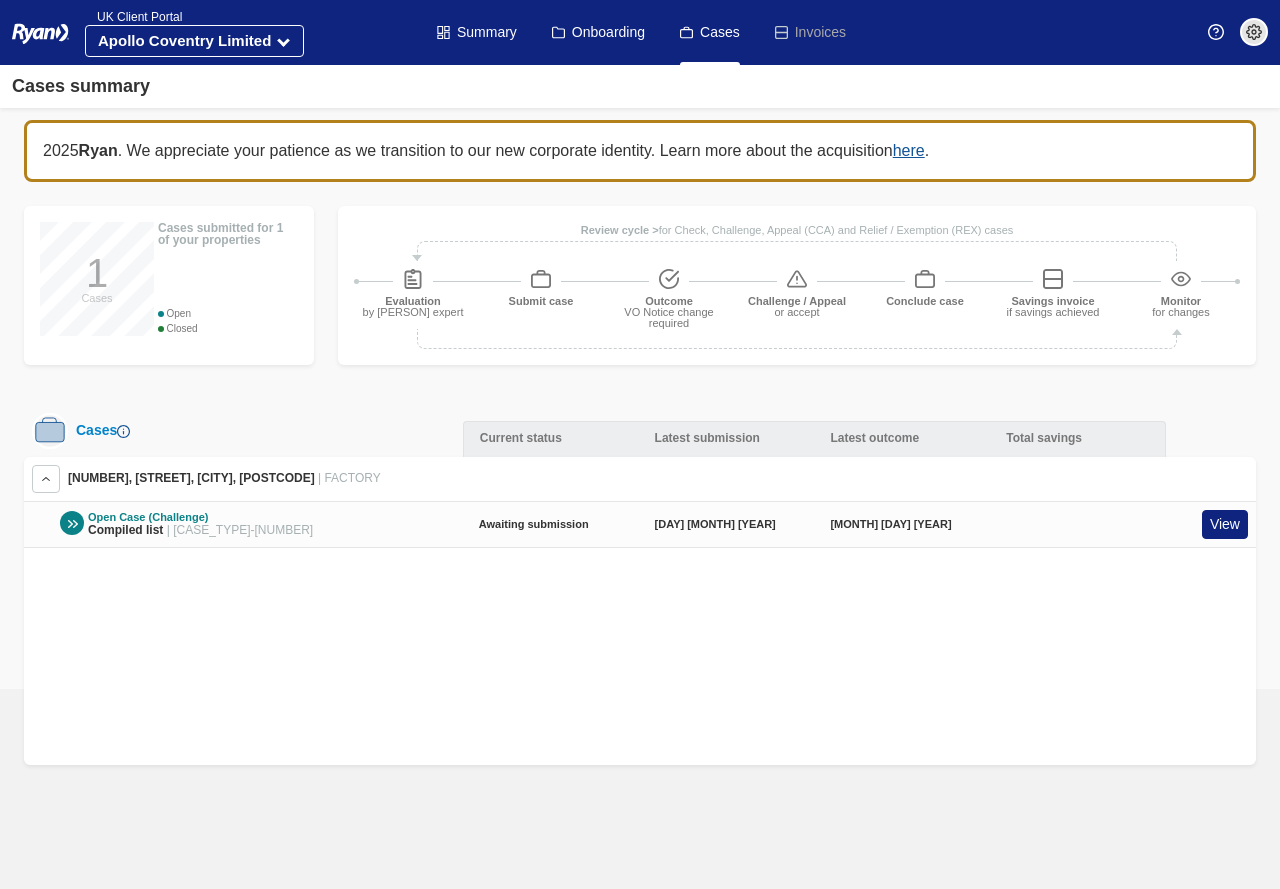 scroll, scrollTop: 0, scrollLeft: 0, axis: both 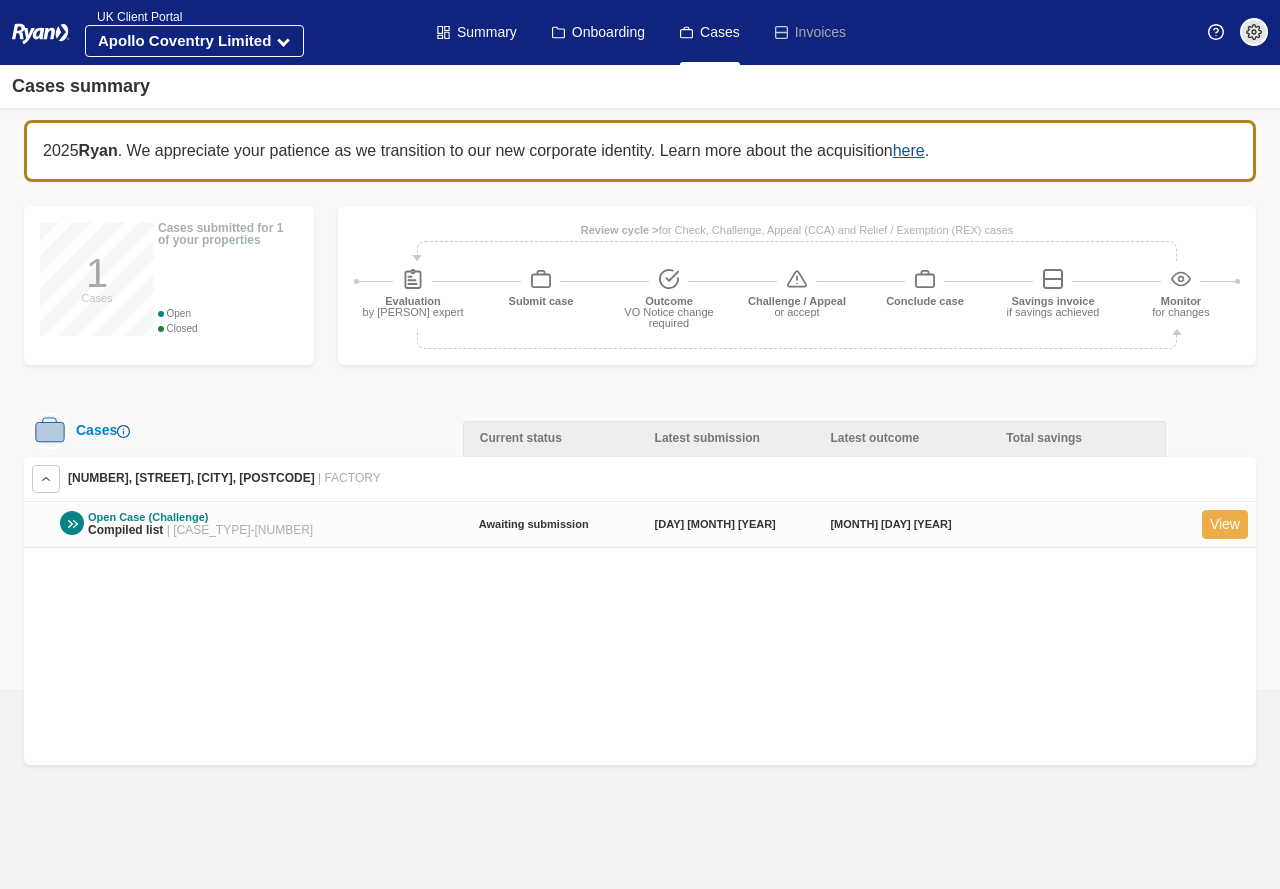 click on "View" at bounding box center [1225, 524] 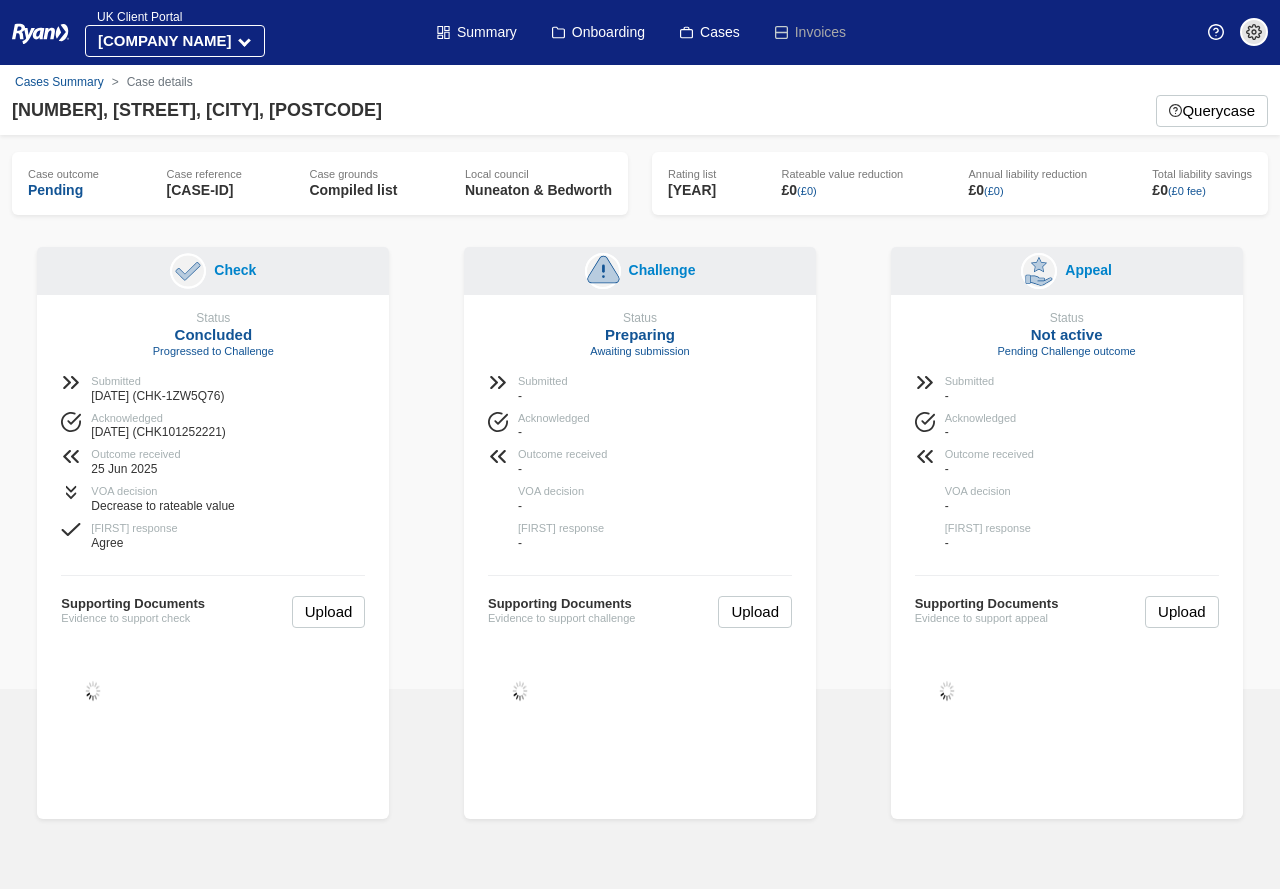 scroll, scrollTop: 0, scrollLeft: 0, axis: both 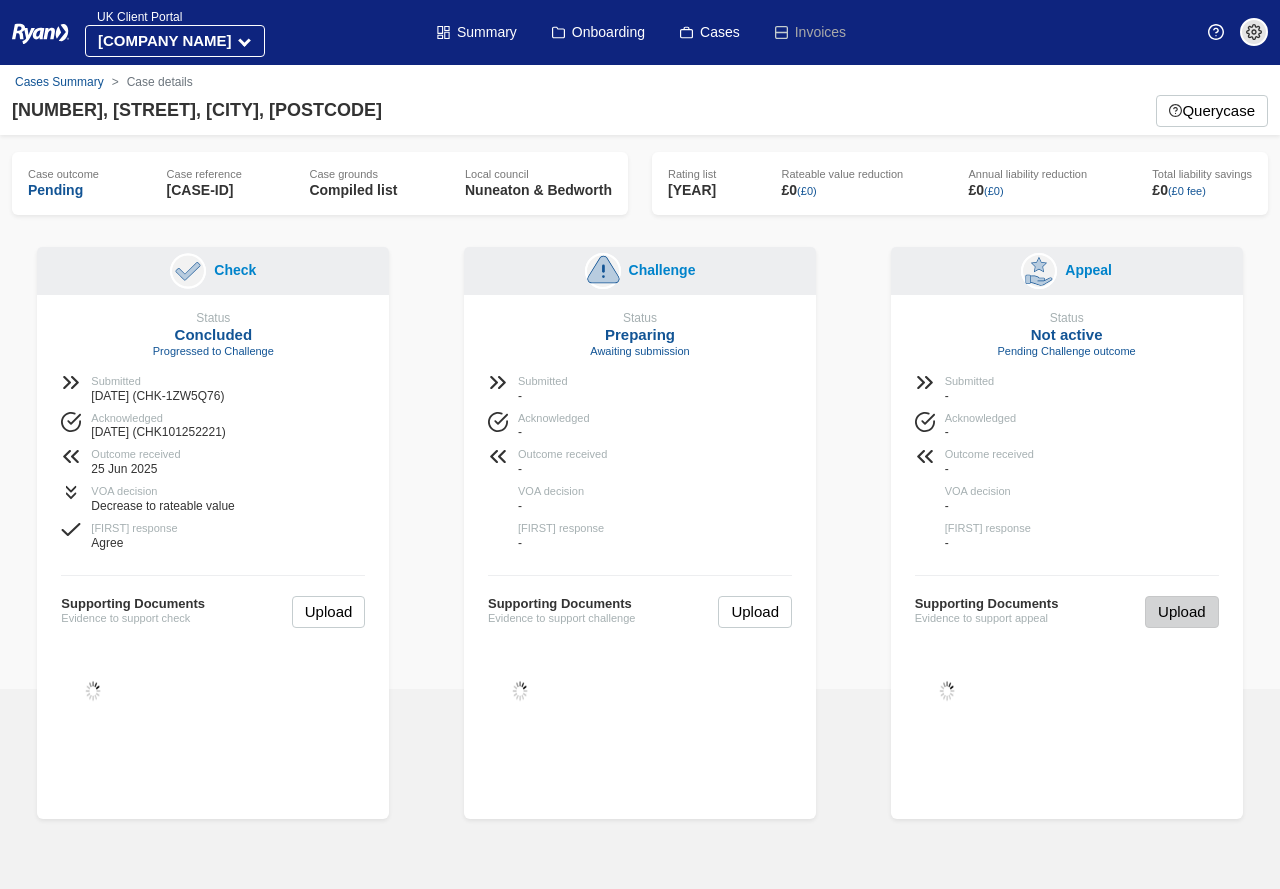 click on "Upload" at bounding box center (329, 612) 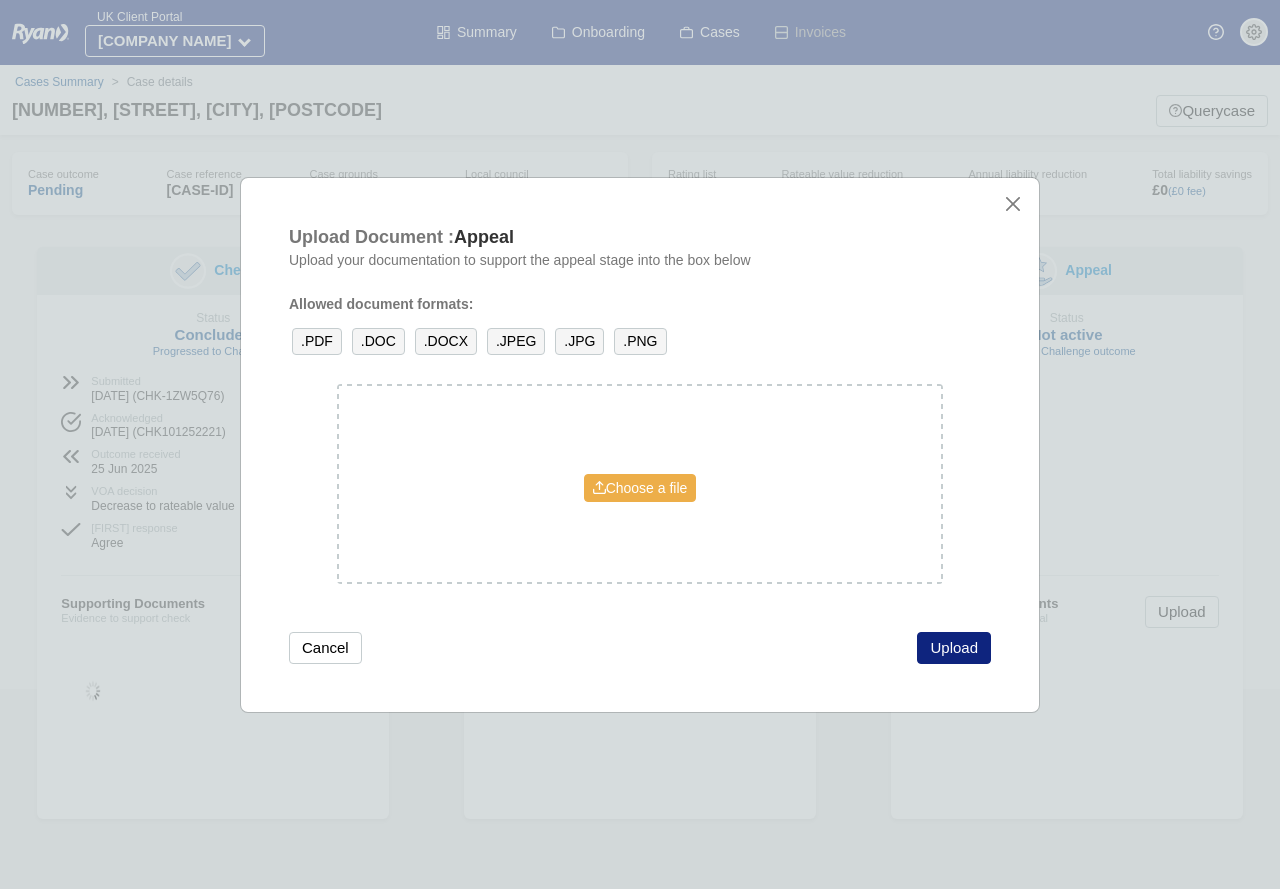 click on "Choose a file" at bounding box center (640, 488) 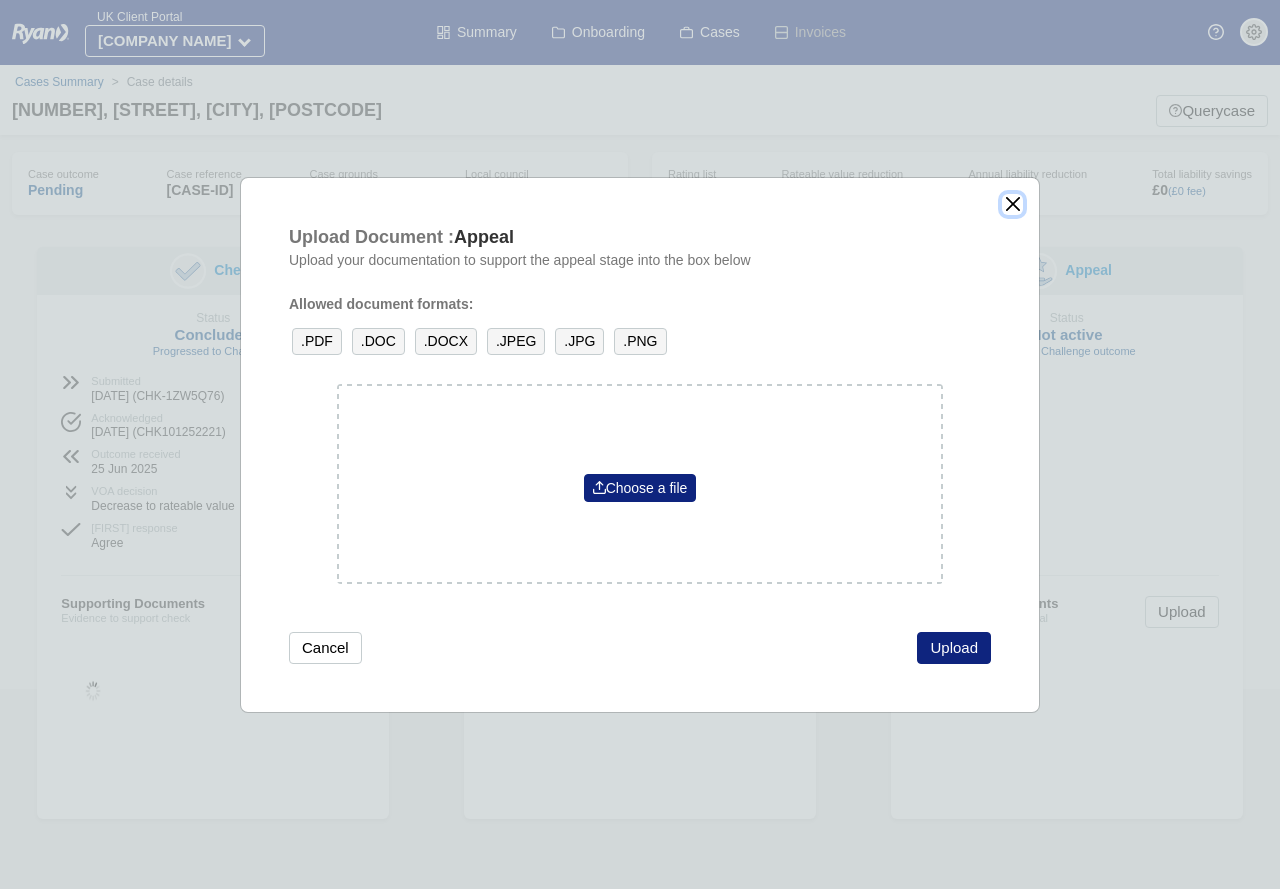 click at bounding box center (1012, 204) 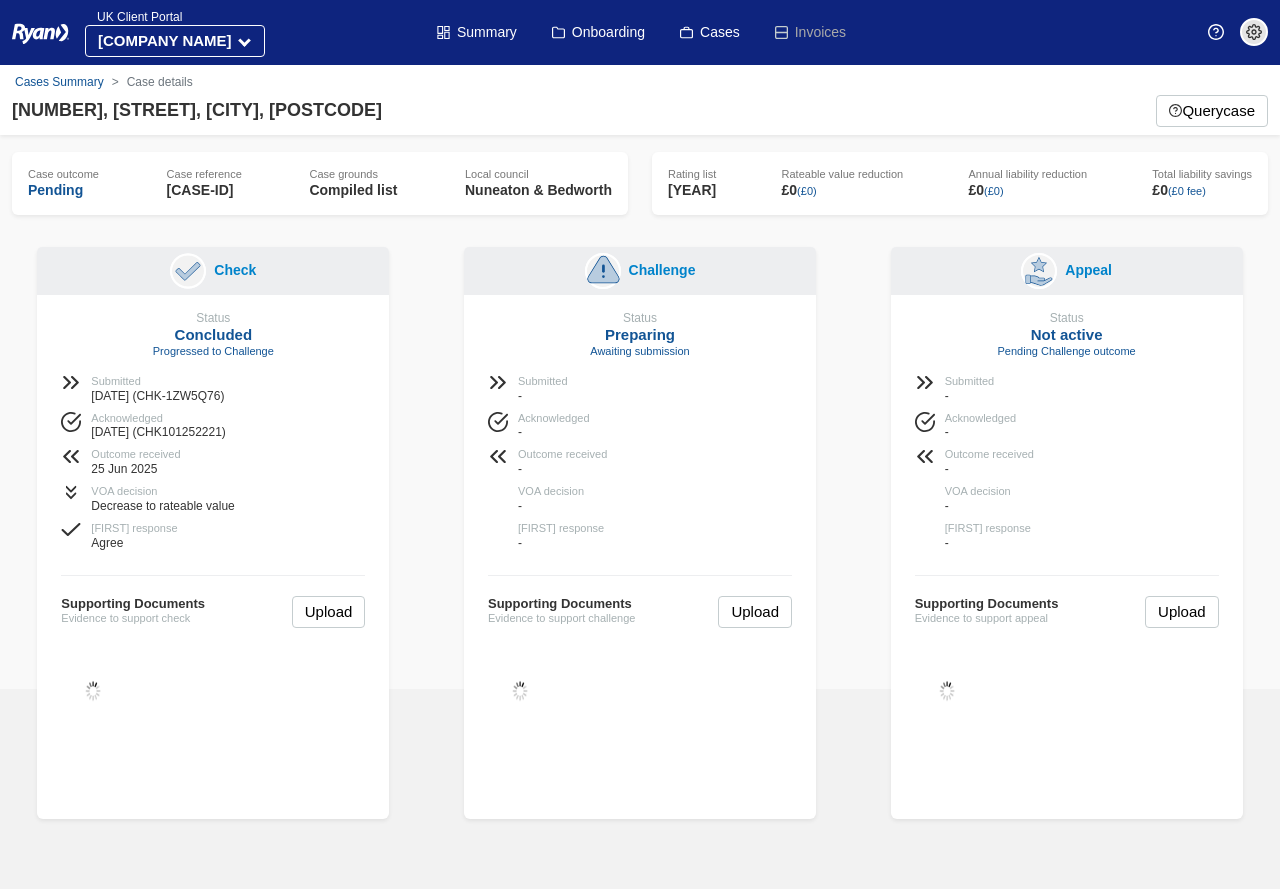 type 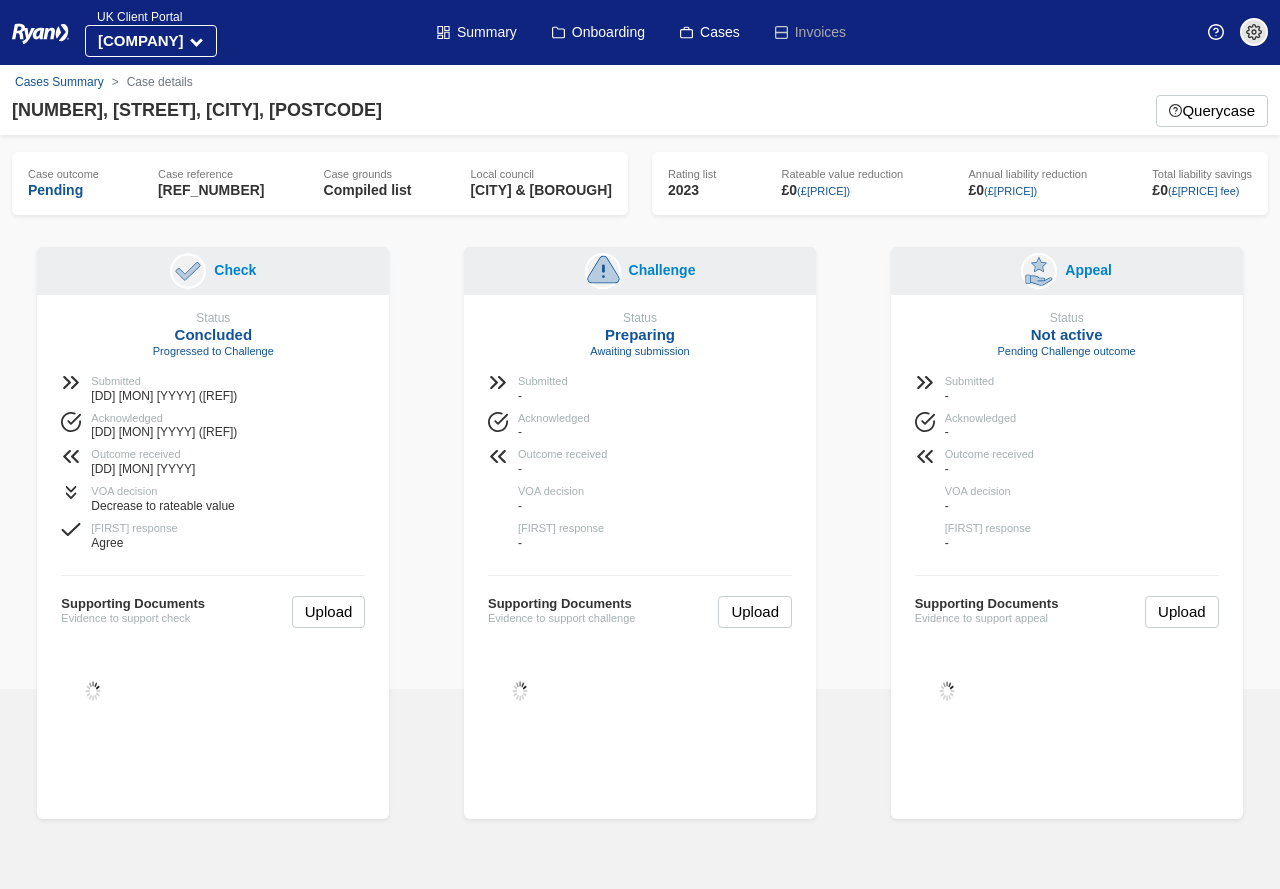 scroll, scrollTop: 0, scrollLeft: 0, axis: both 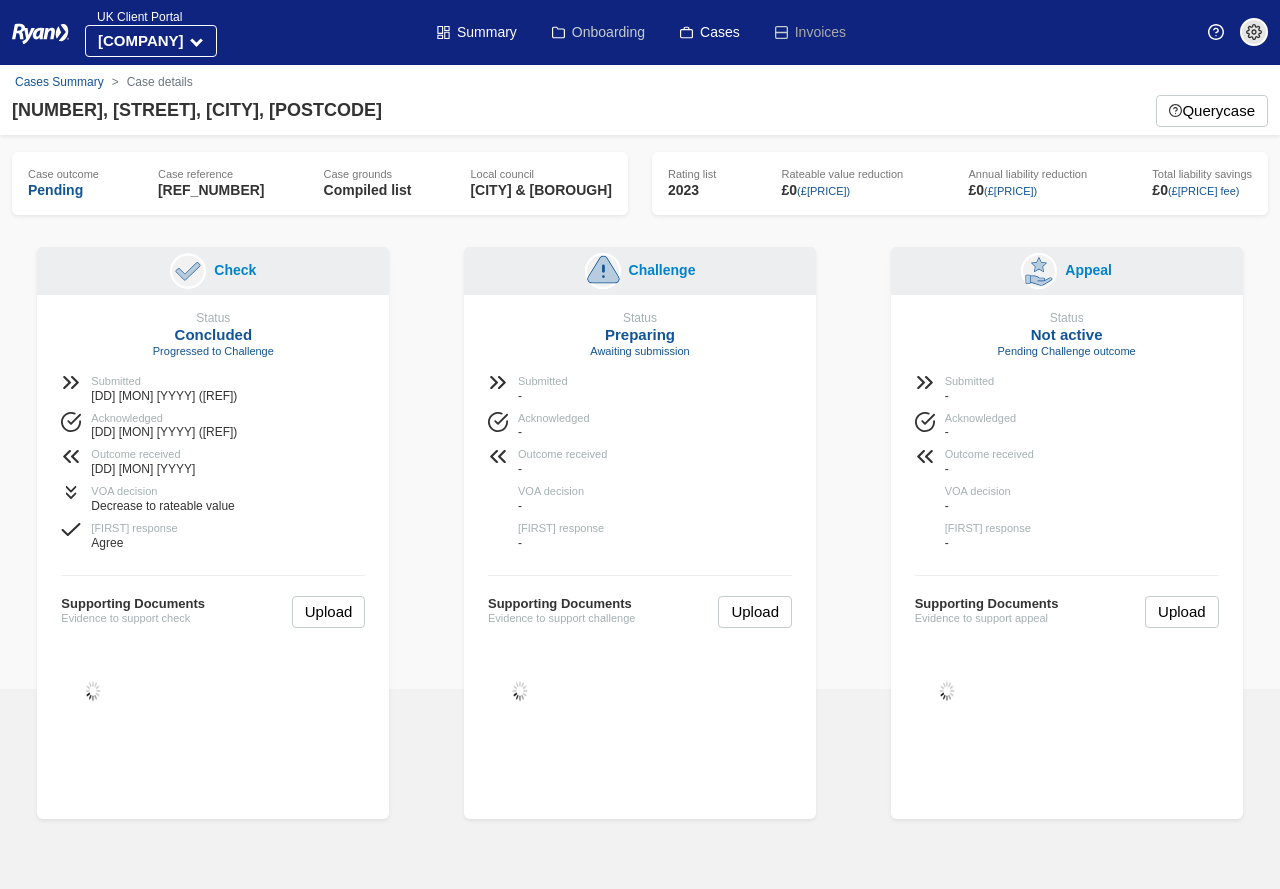 click on "Onboarding" at bounding box center (598, 32) 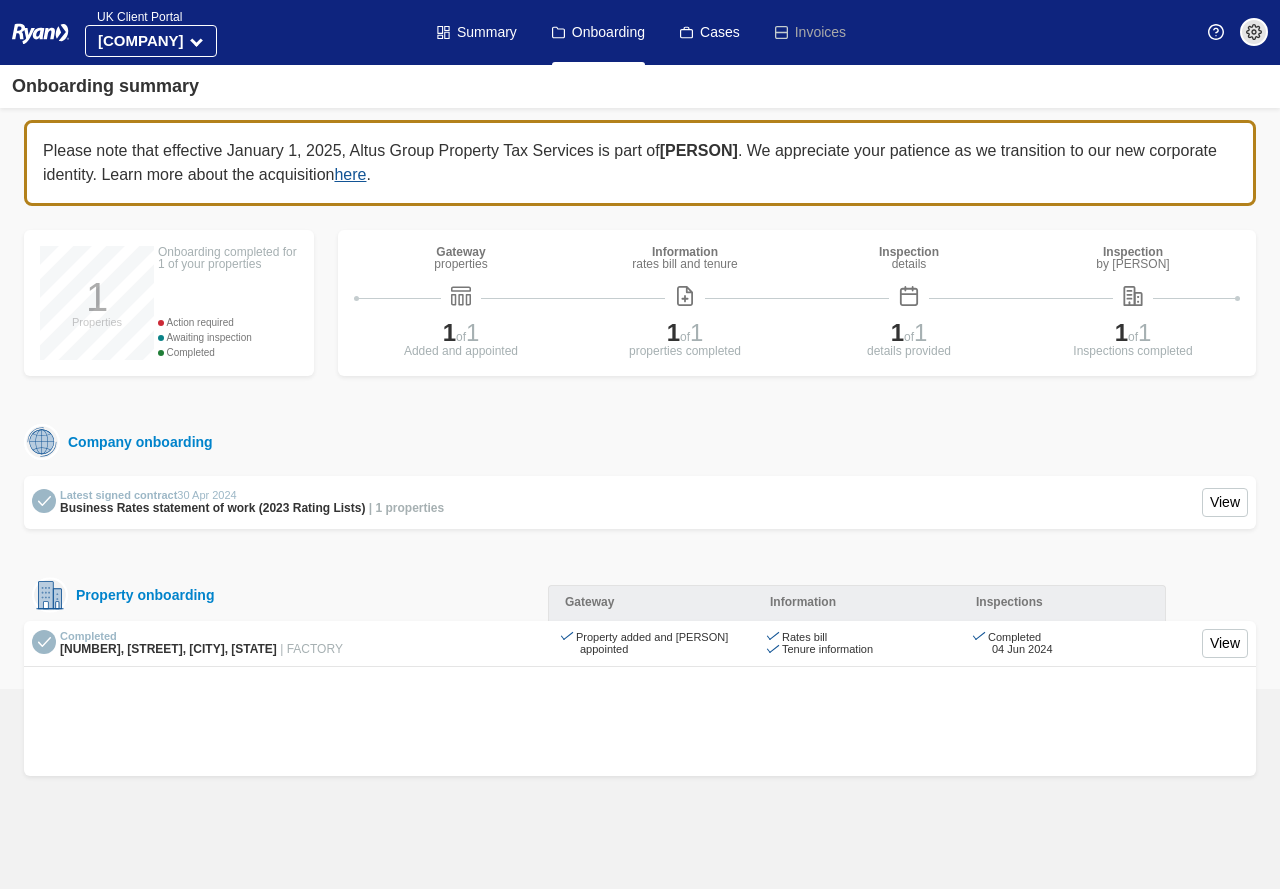 scroll, scrollTop: 0, scrollLeft: 0, axis: both 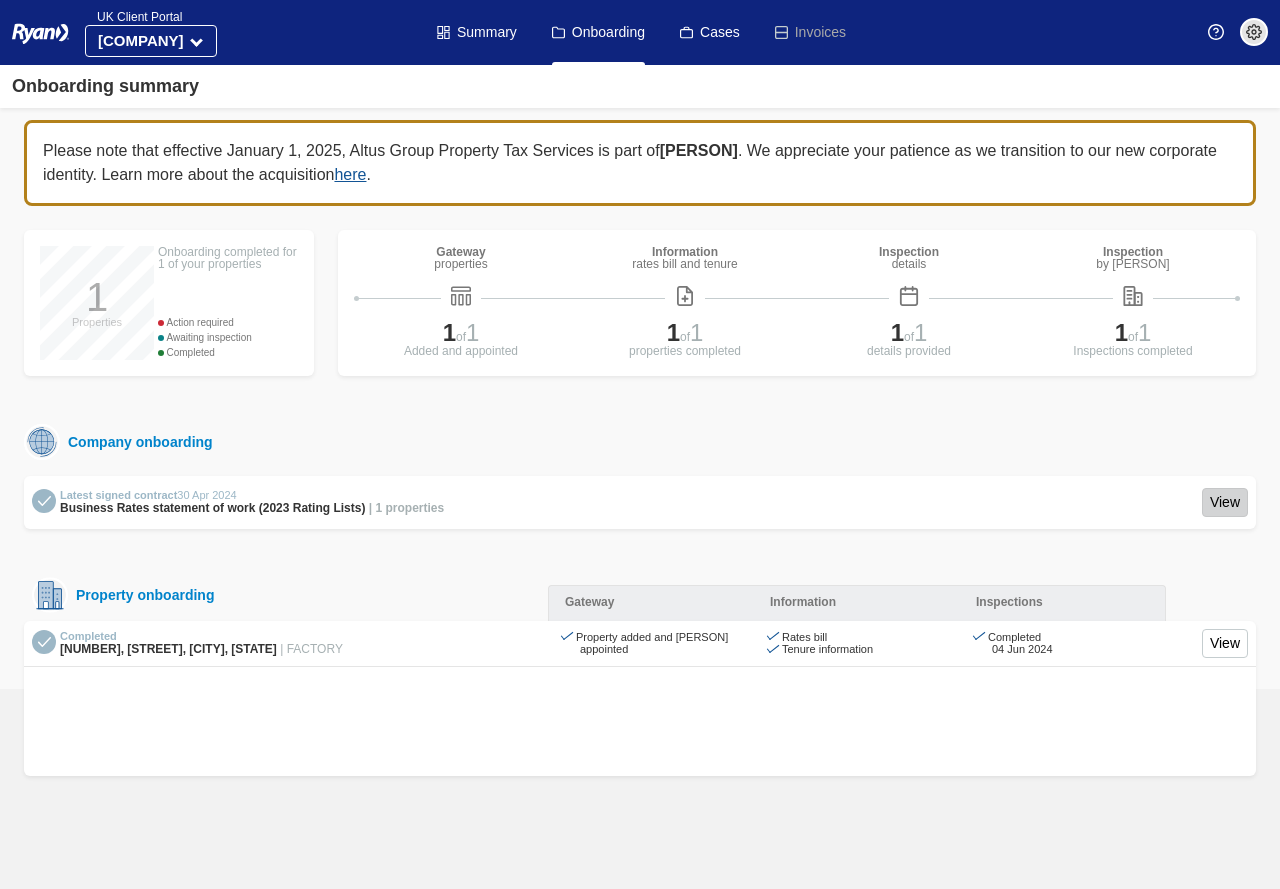click on "View" at bounding box center [1225, 502] 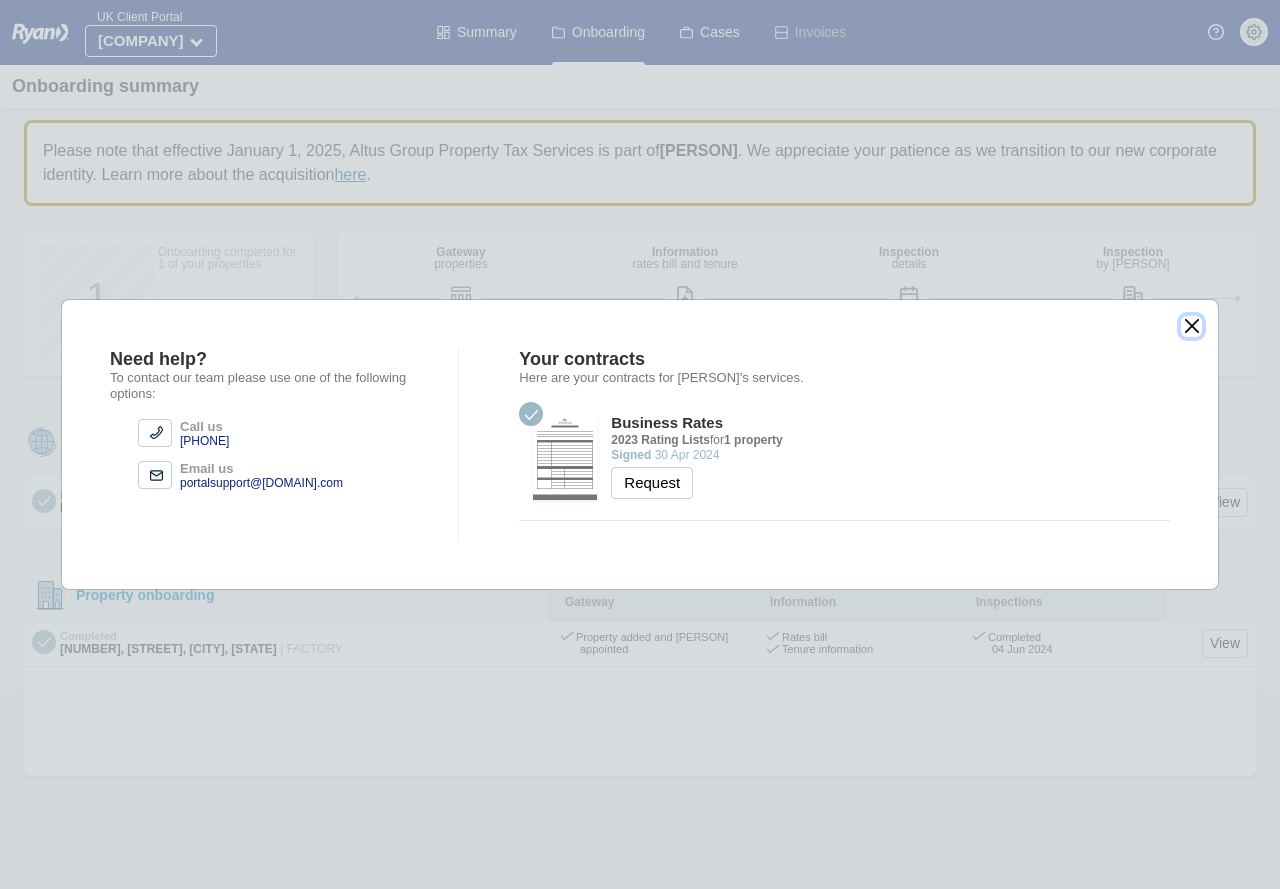 click at bounding box center [1191, 326] 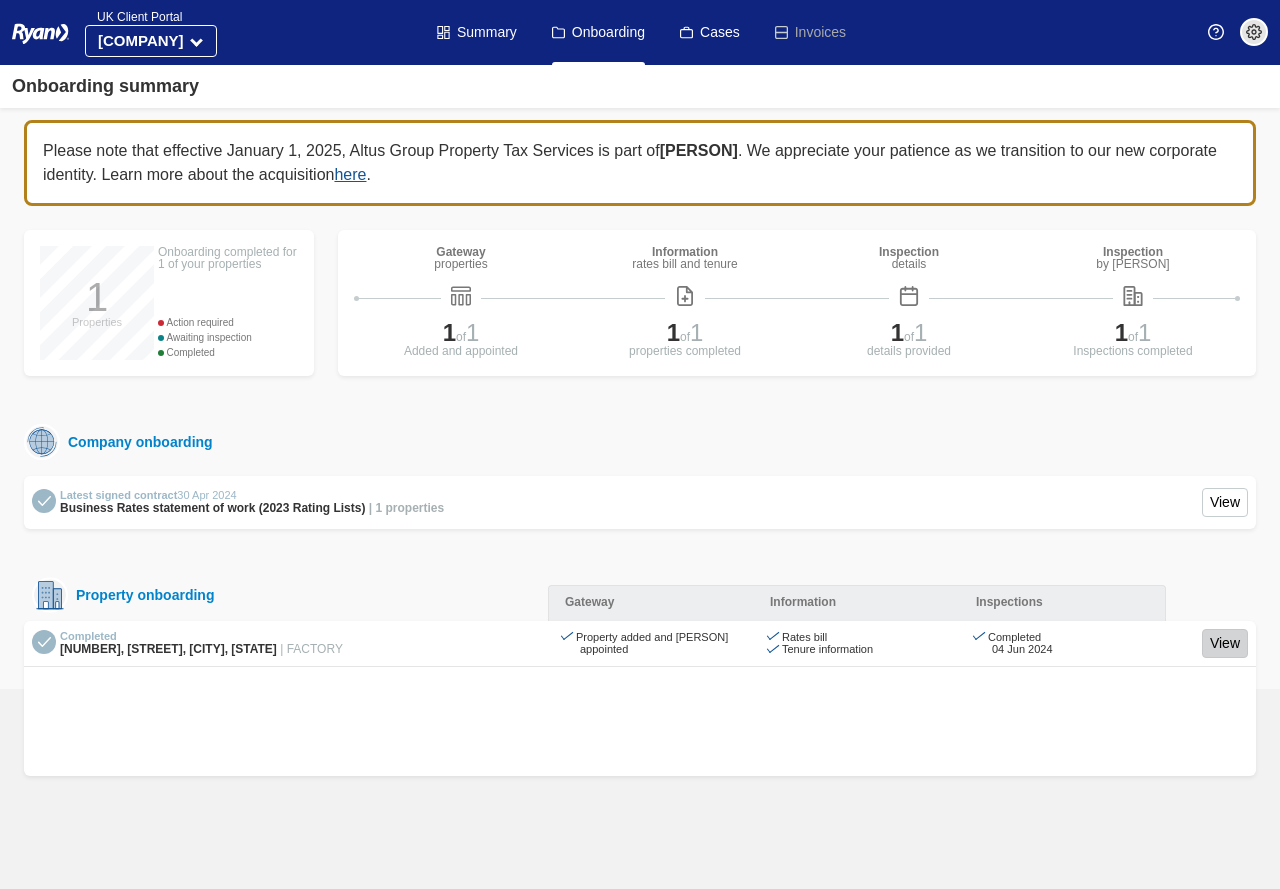 click on "View" at bounding box center (1225, 643) 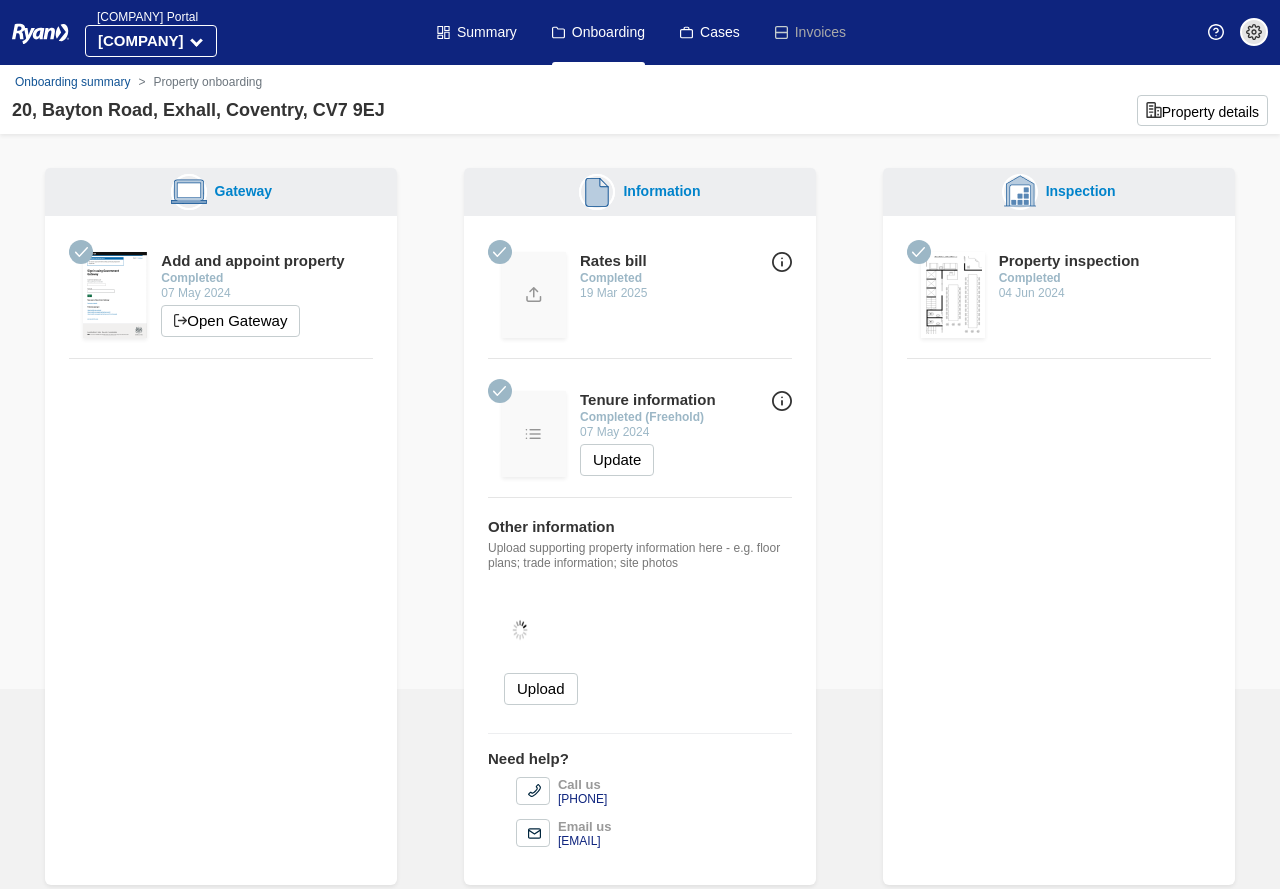scroll, scrollTop: 0, scrollLeft: 0, axis: both 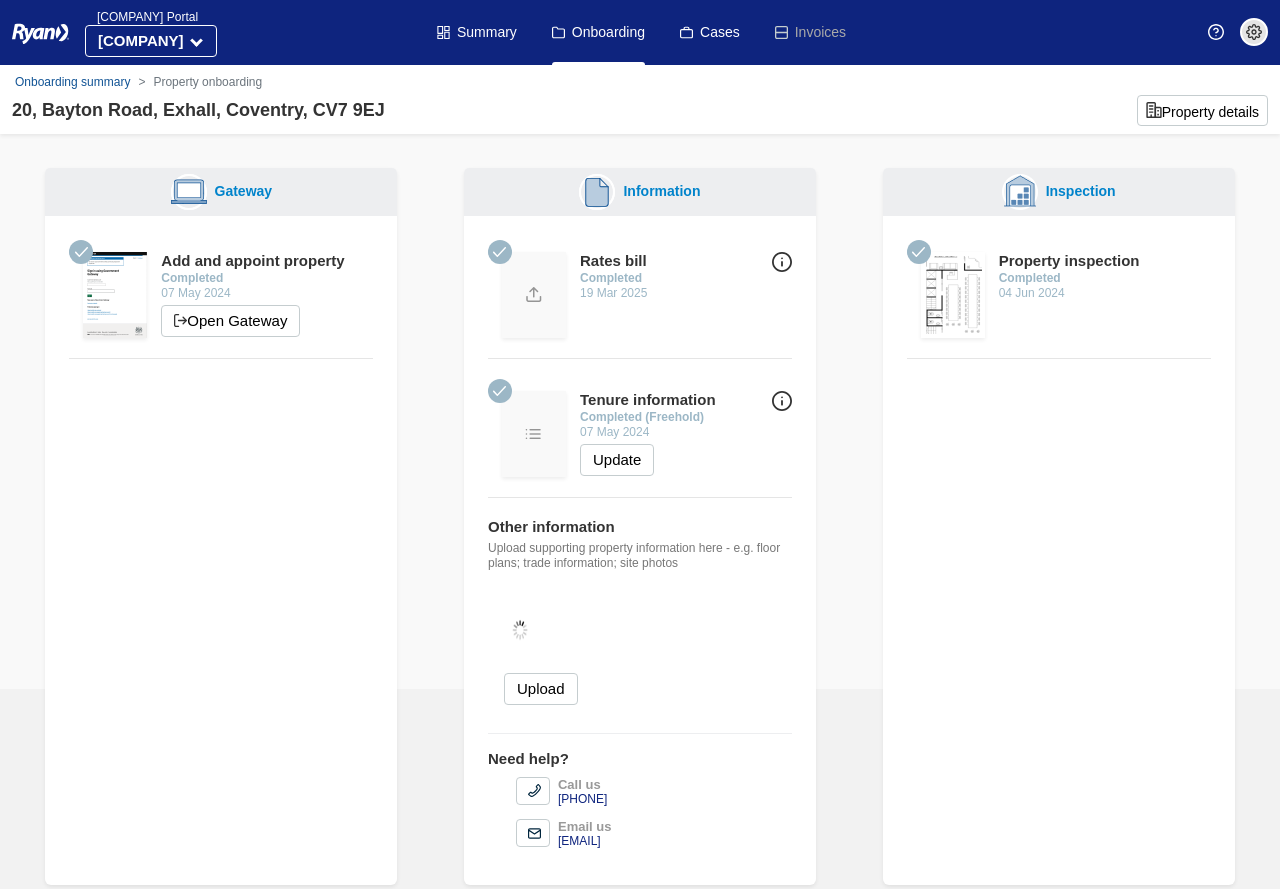 click at bounding box center (953, 295) 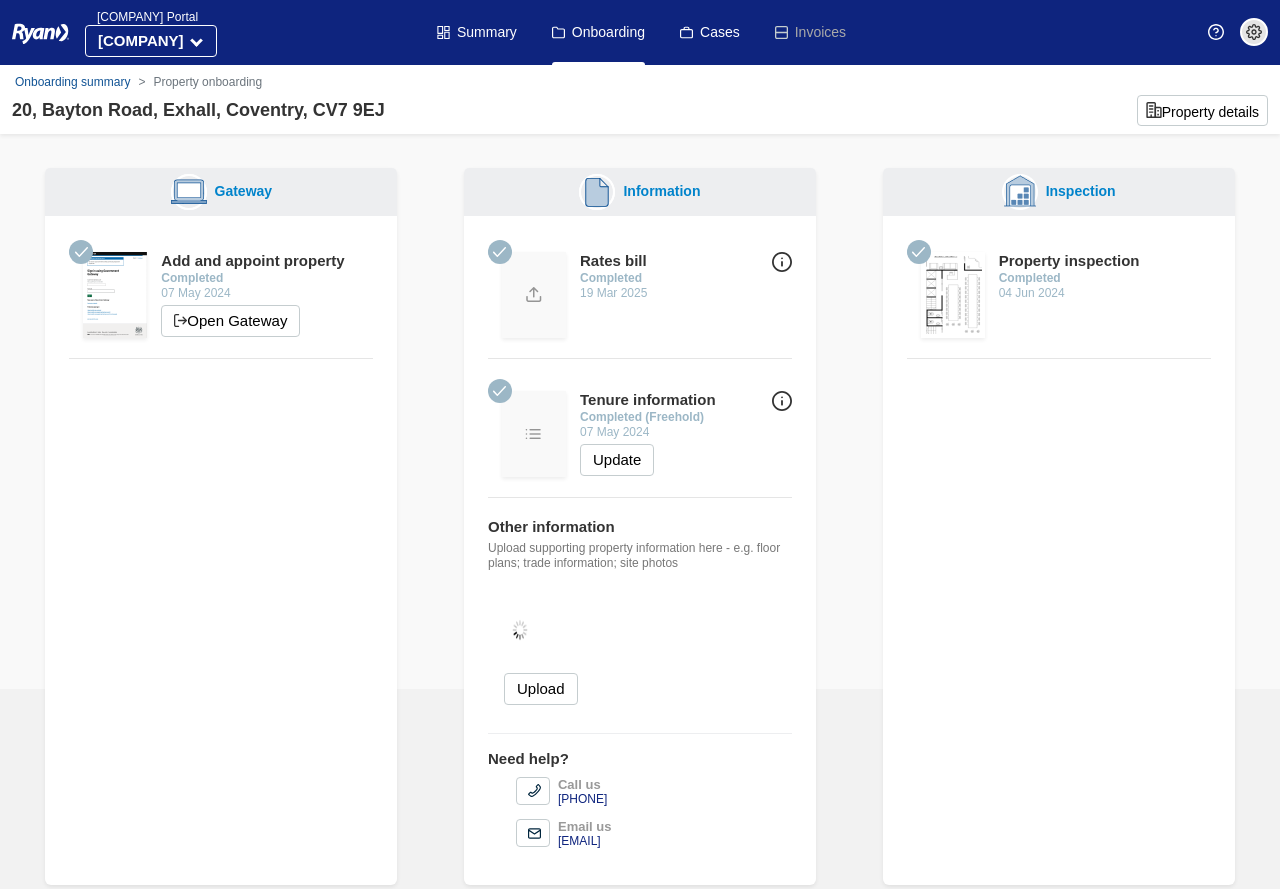 click at bounding box center [782, 401] 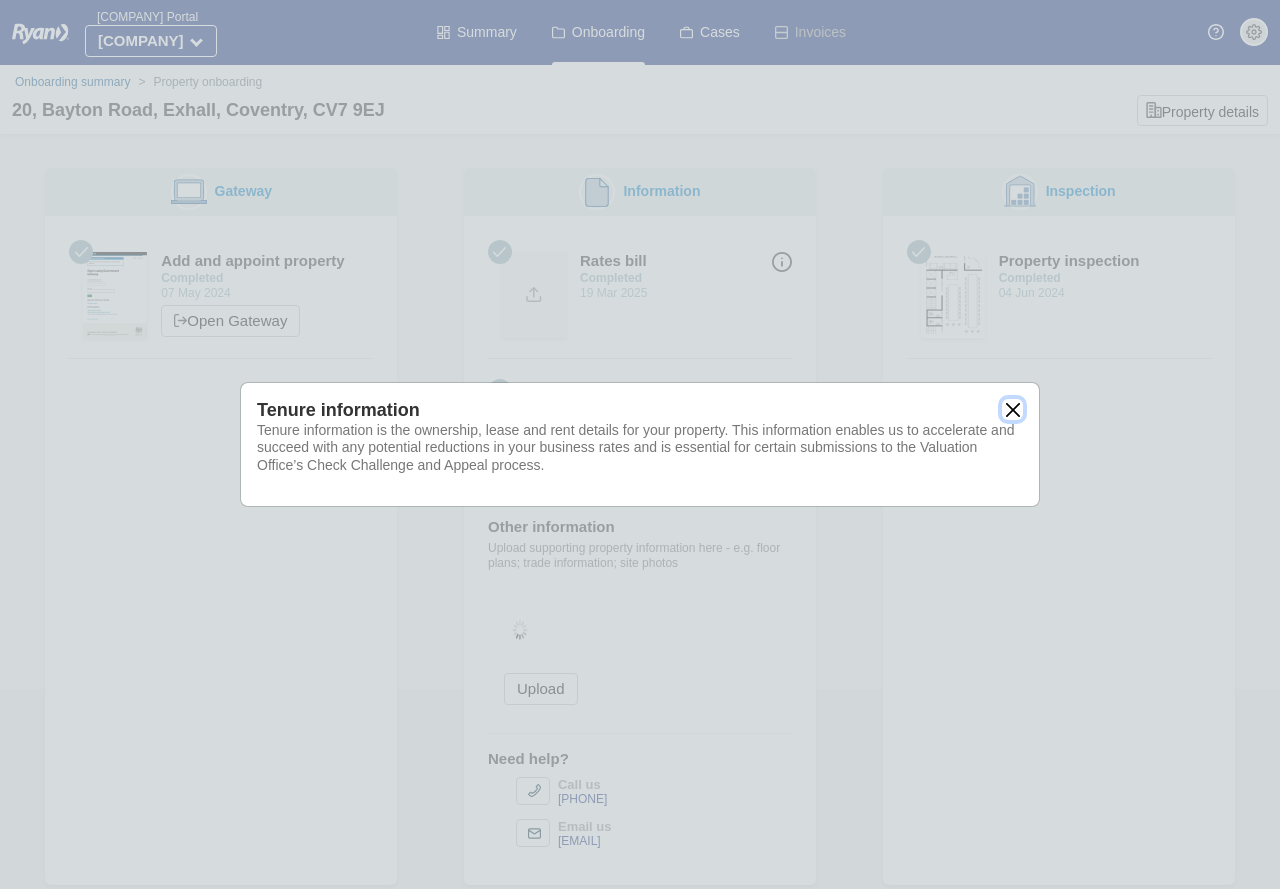 click at bounding box center [1012, 409] 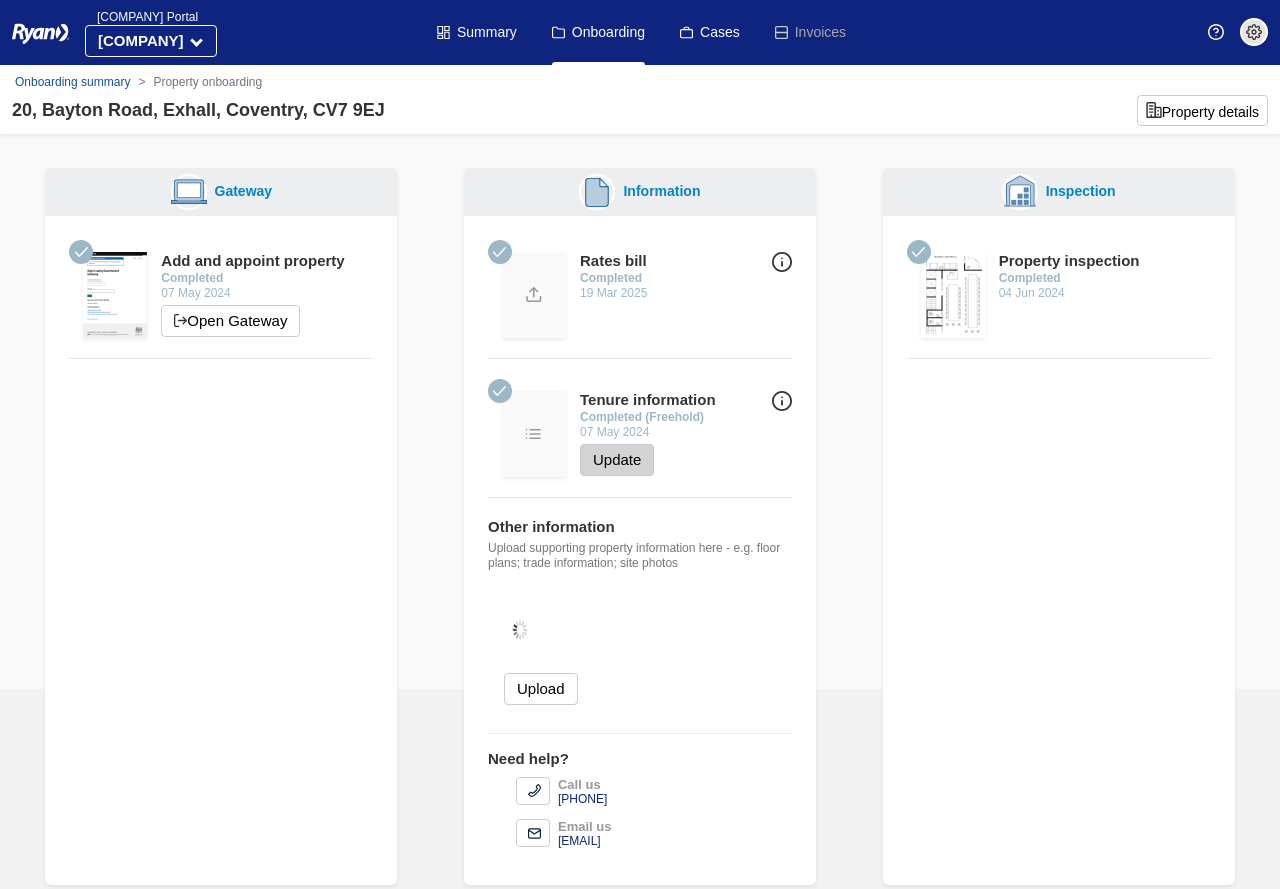 click on "Update" at bounding box center [617, 460] 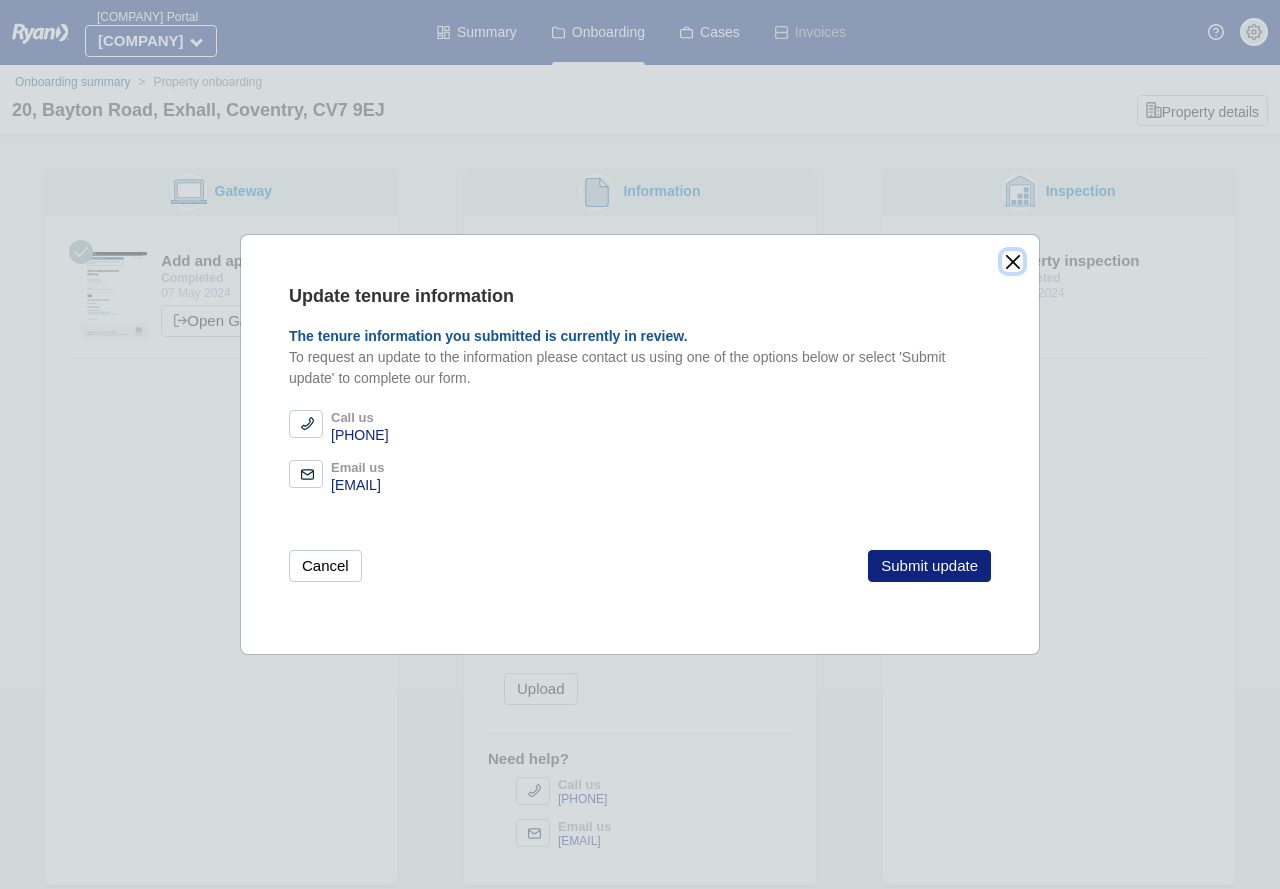 click at bounding box center [1012, 261] 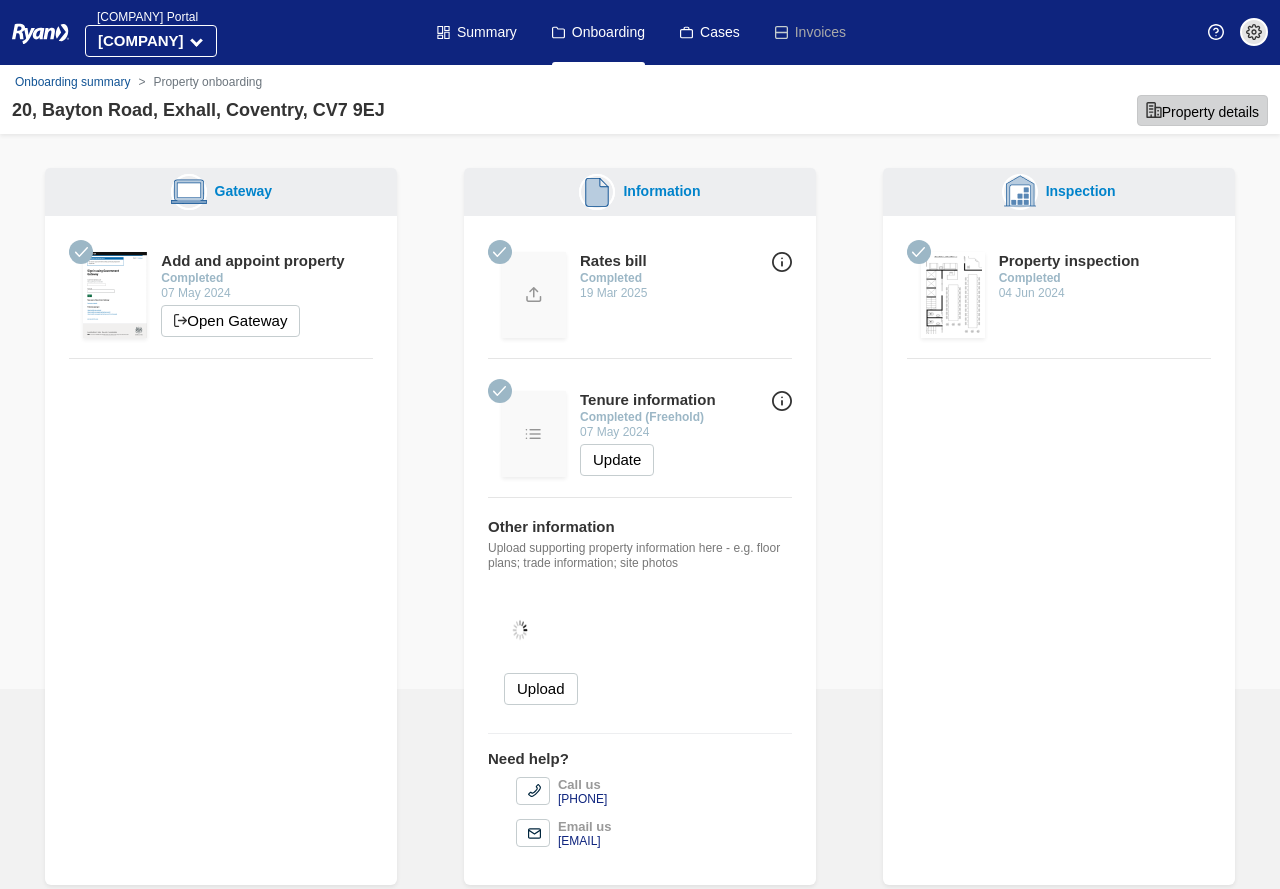 click on "Property details" at bounding box center (1202, 110) 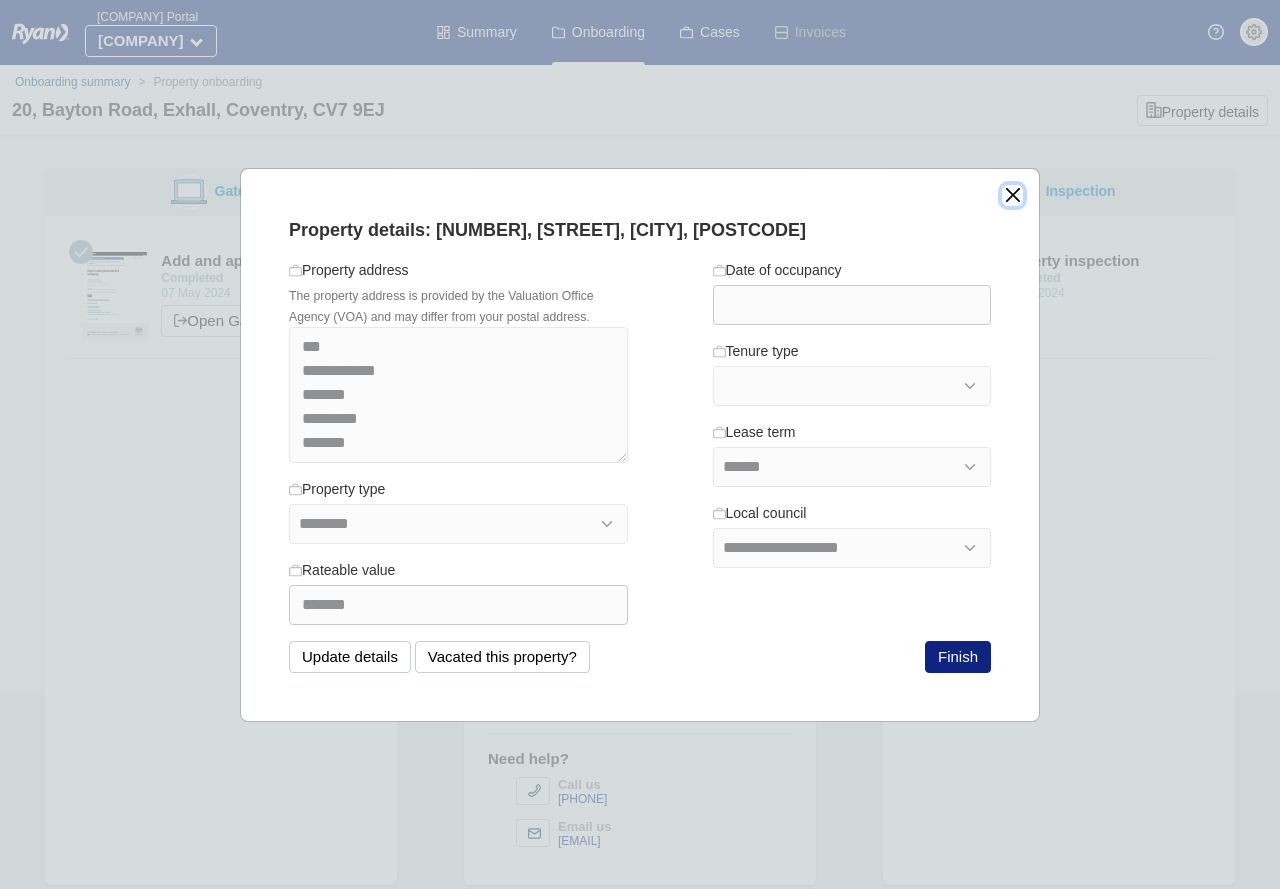 click at bounding box center [1012, 195] 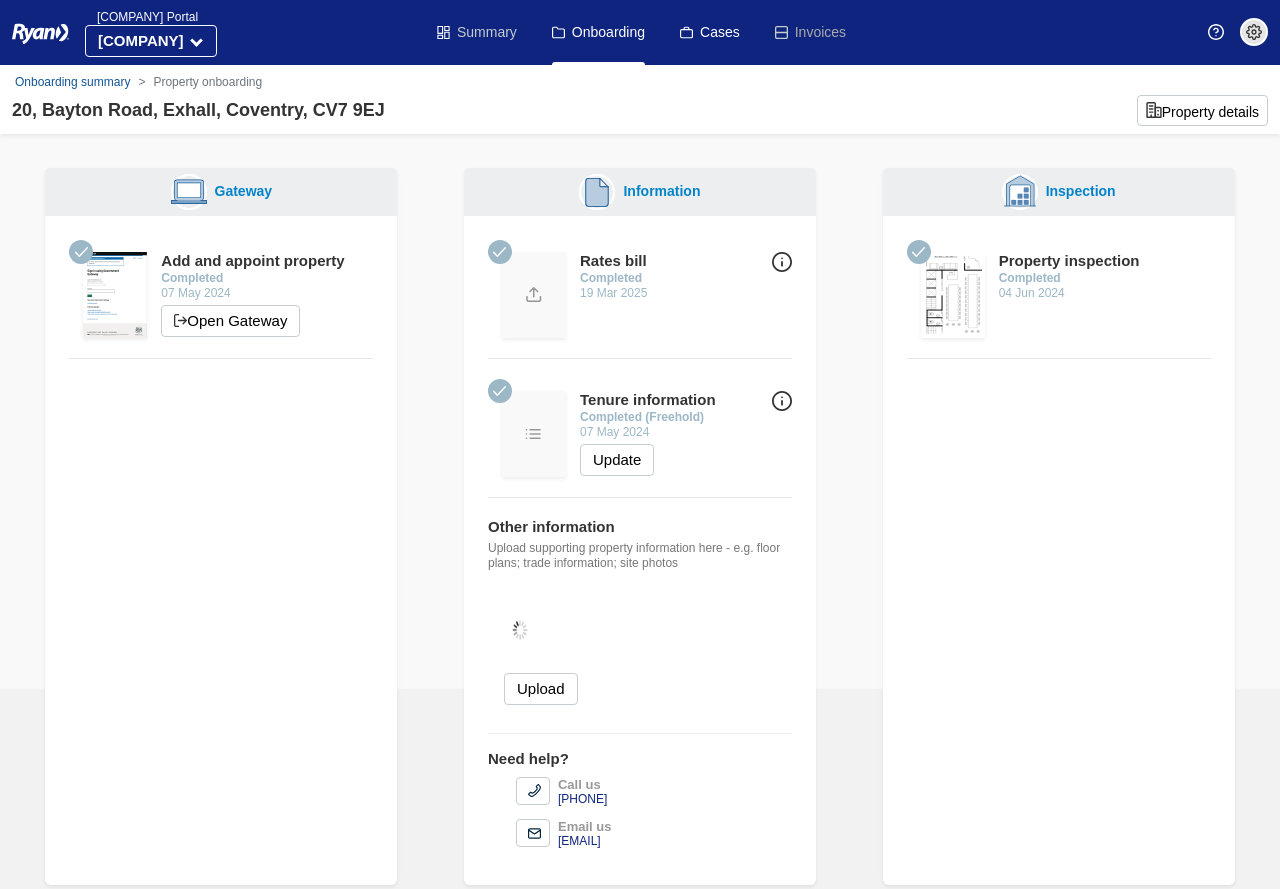 click on "Summary" at bounding box center [477, 32] 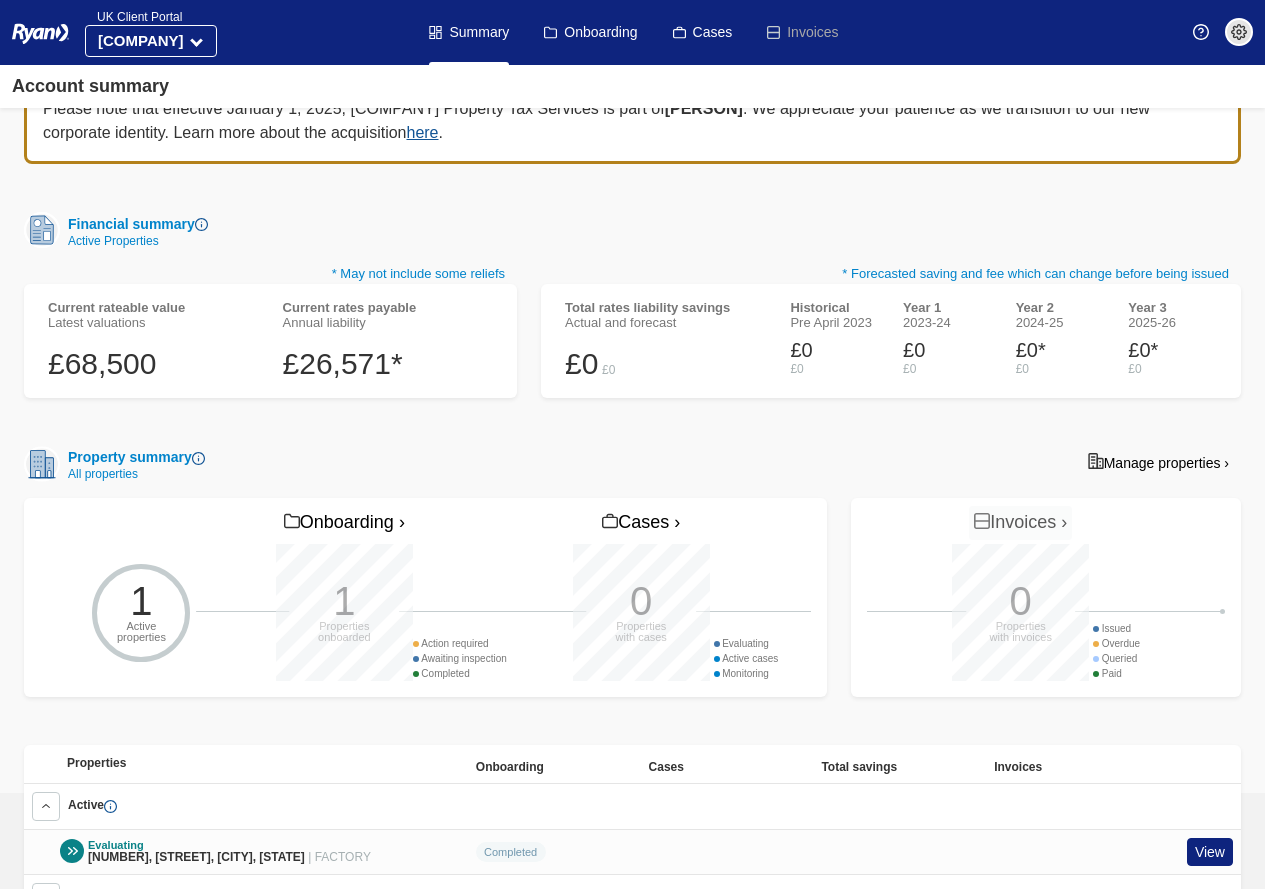 scroll, scrollTop: 0, scrollLeft: 0, axis: both 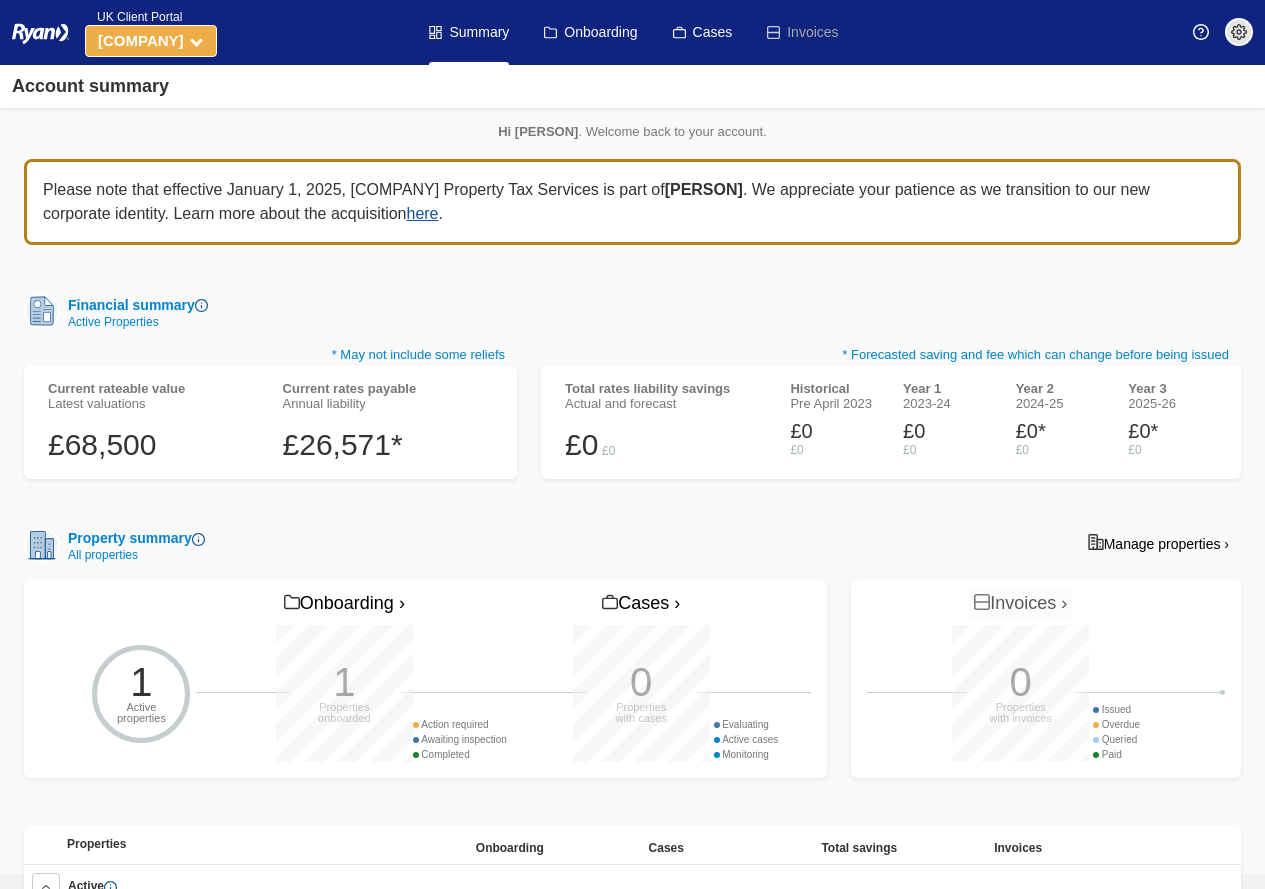 click on "[COMPANY]" at bounding box center [151, 41] 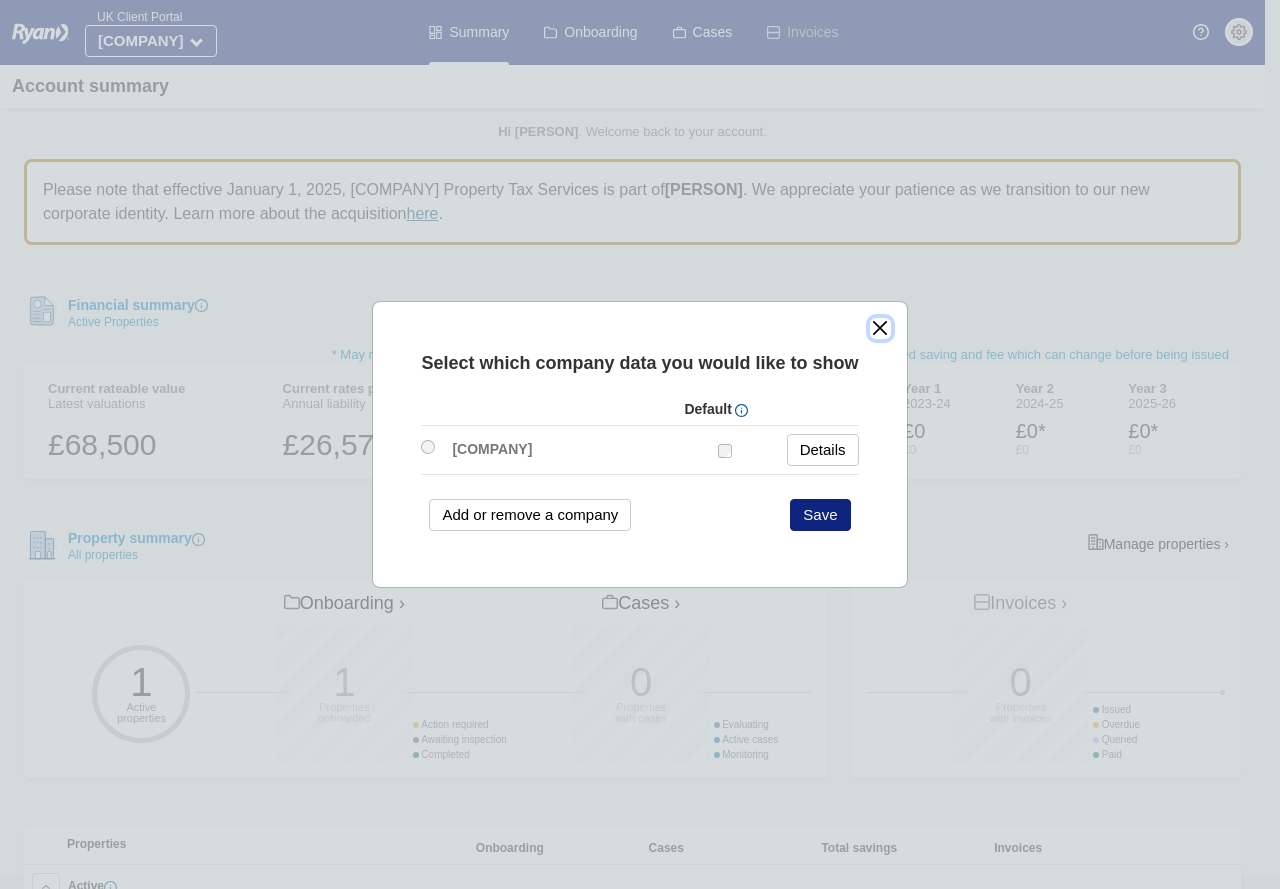 click at bounding box center (880, 328) 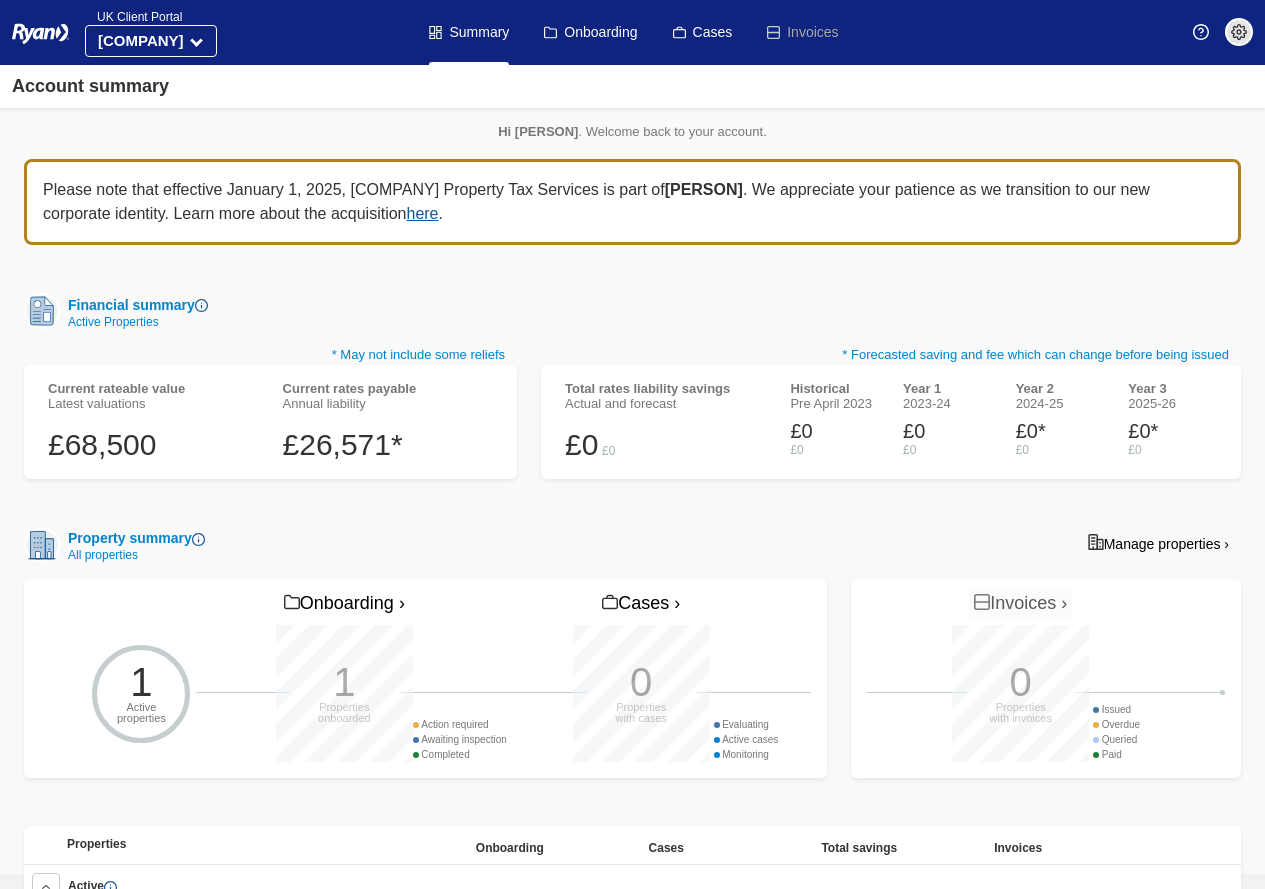 click at bounding box center [1239, 32] 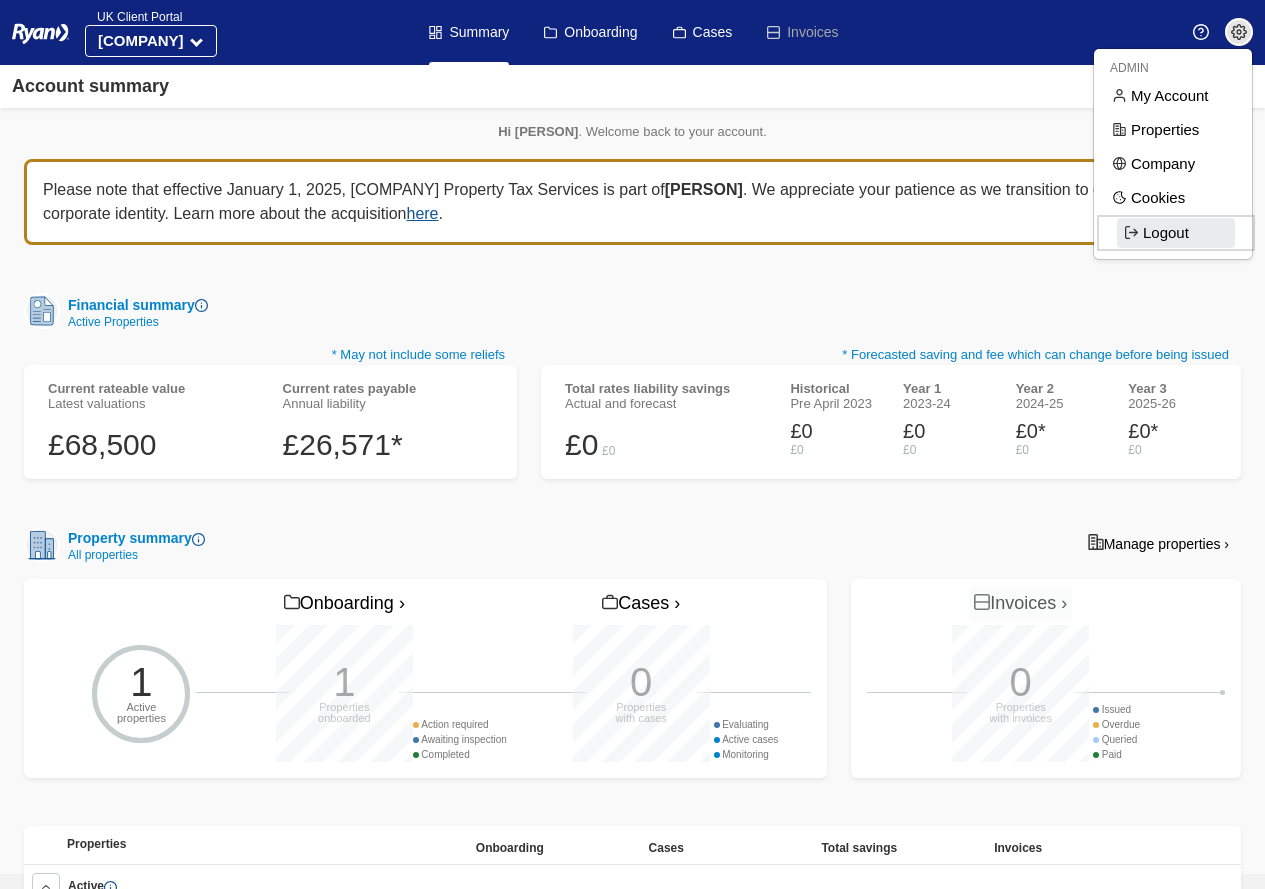 click on "Logout" at bounding box center (1176, 233) 